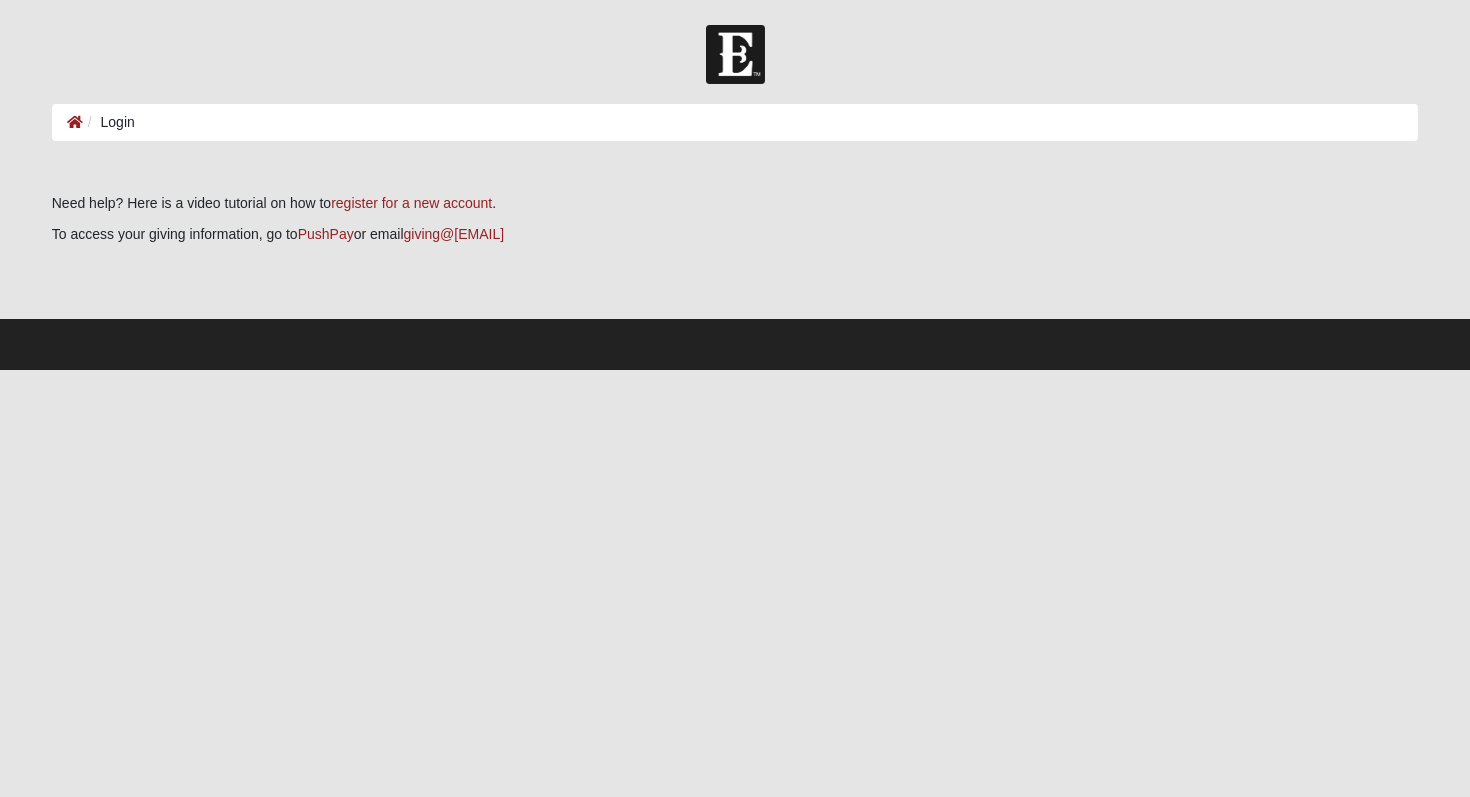 scroll, scrollTop: 0, scrollLeft: 0, axis: both 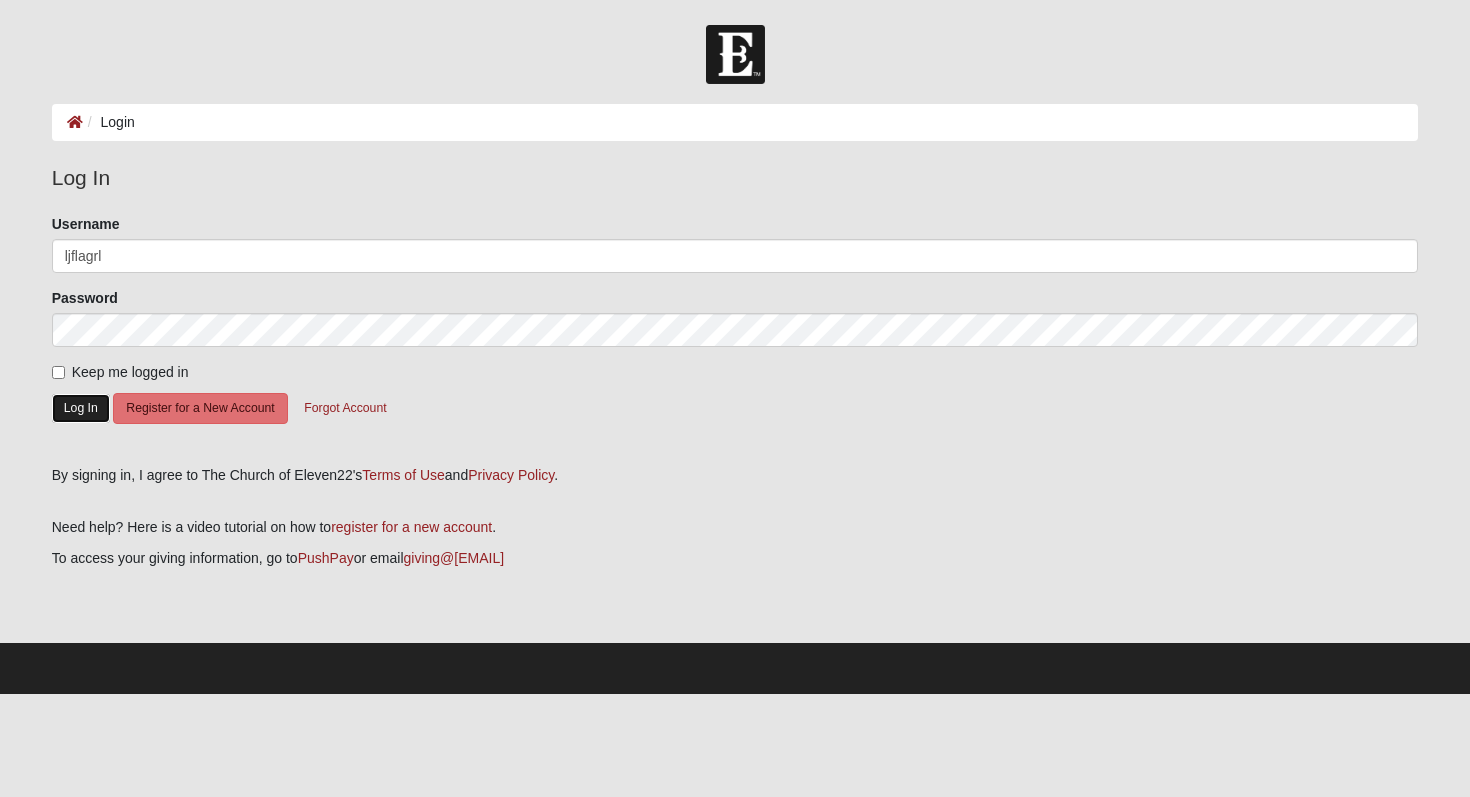 click on "Log In" 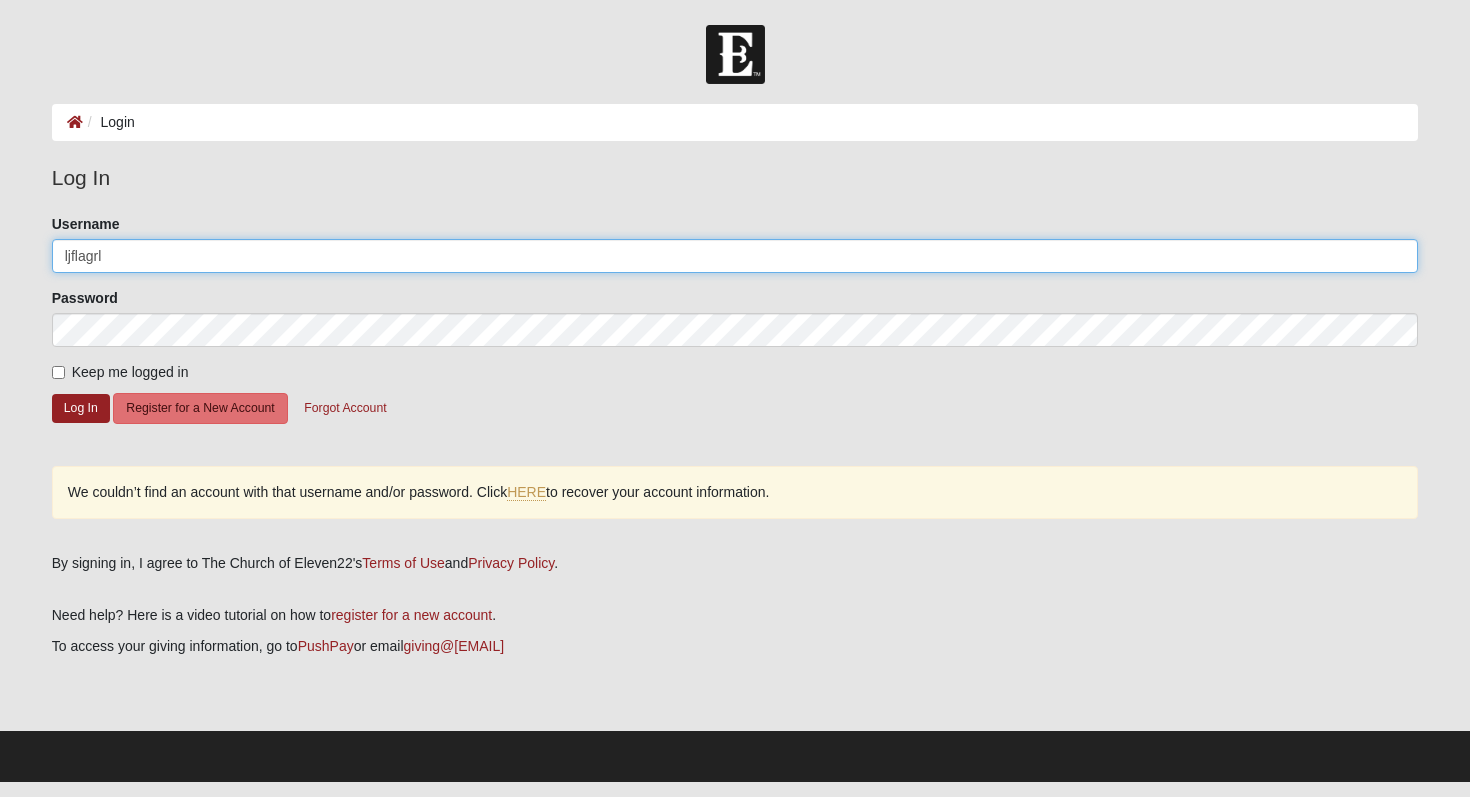click on "ljflagrl" 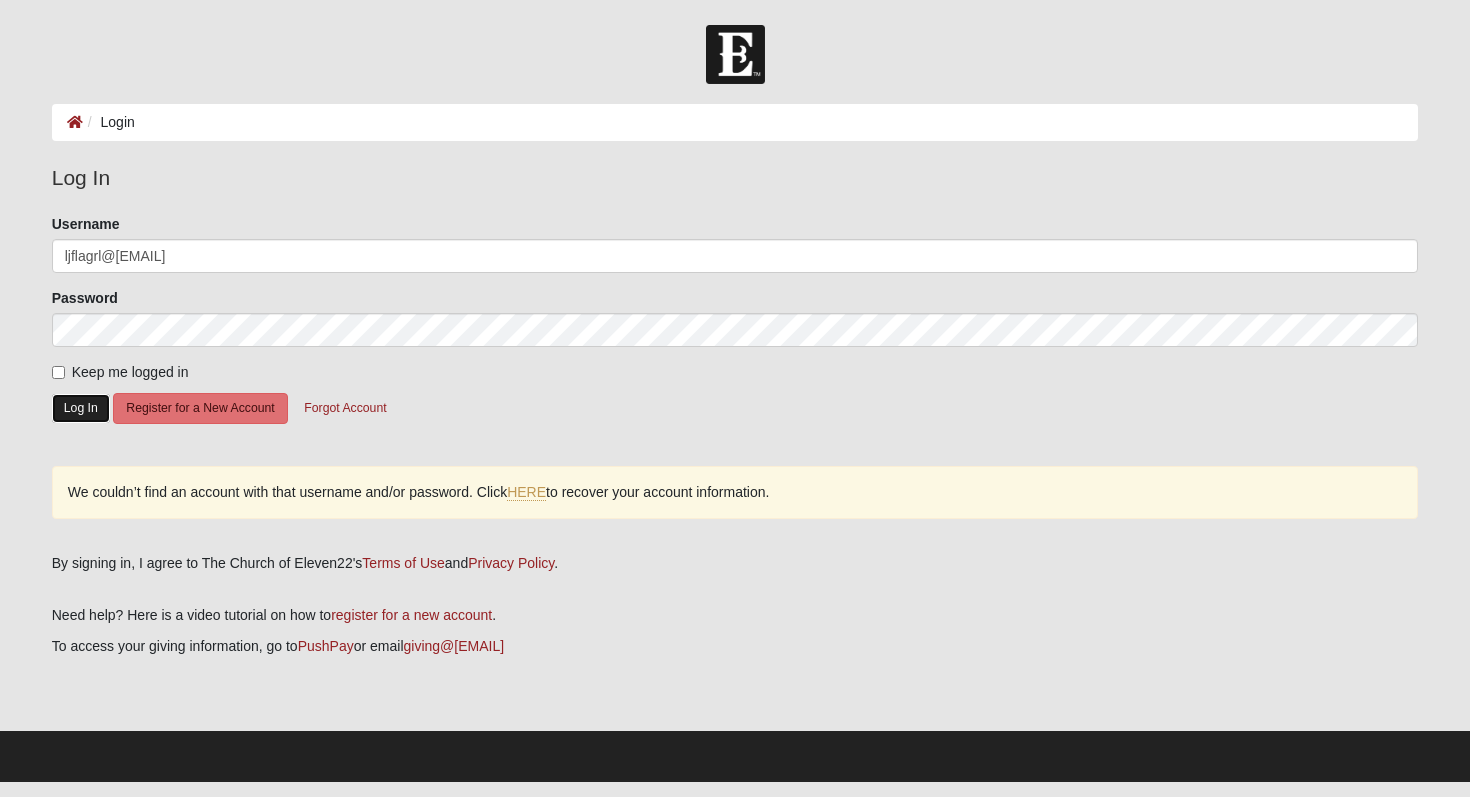 click on "Log In" 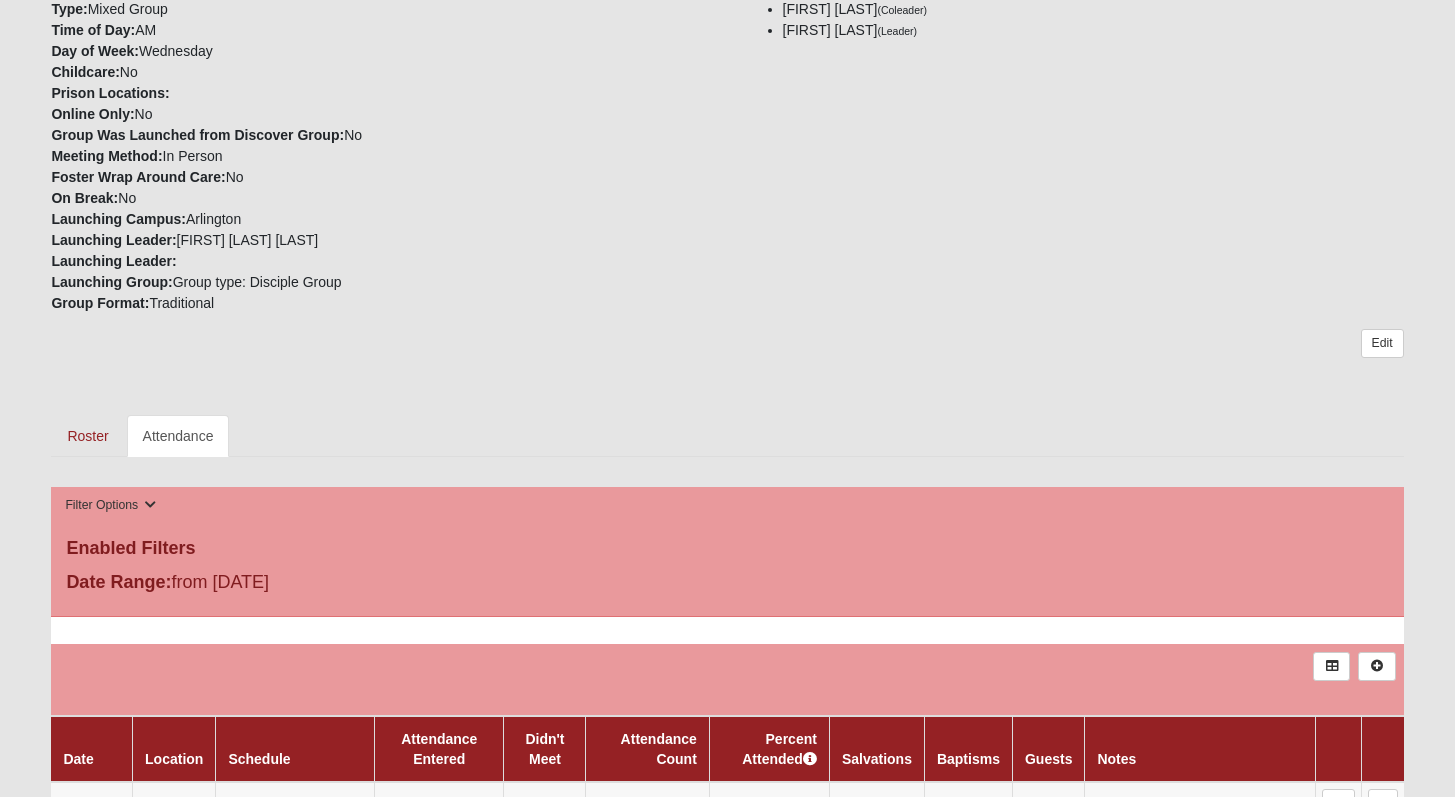 scroll, scrollTop: 551, scrollLeft: 0, axis: vertical 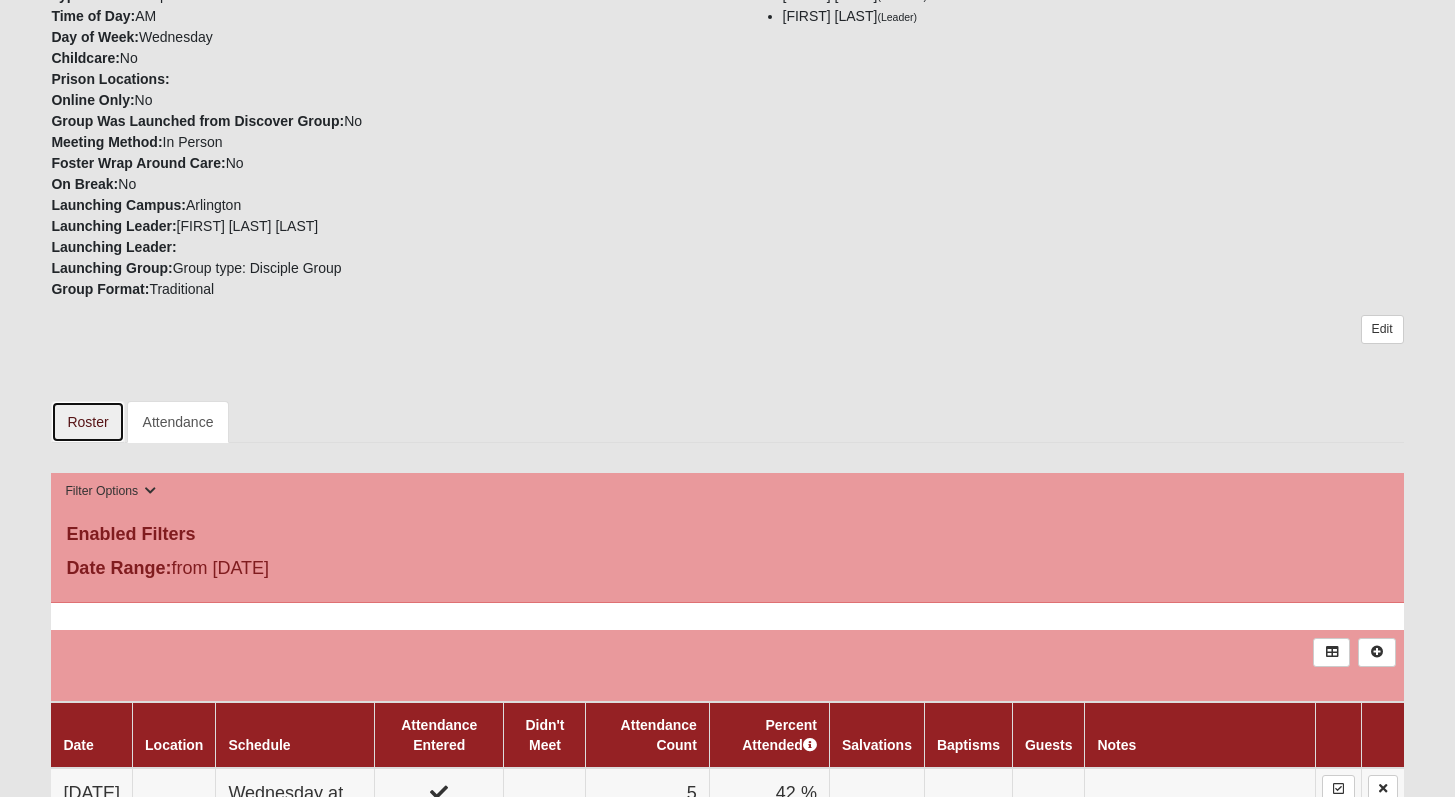 click on "Roster" at bounding box center [87, 422] 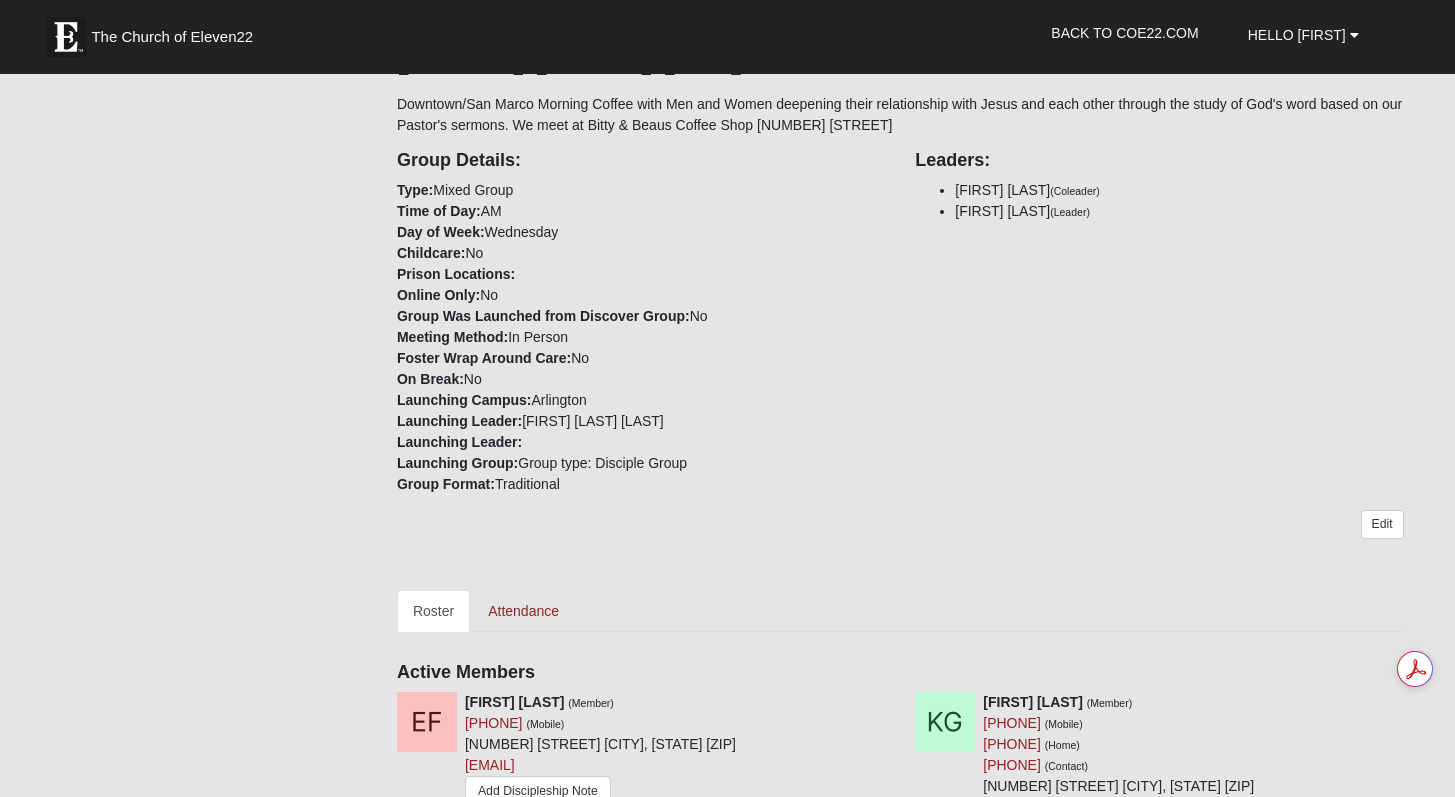 scroll, scrollTop: 286, scrollLeft: 0, axis: vertical 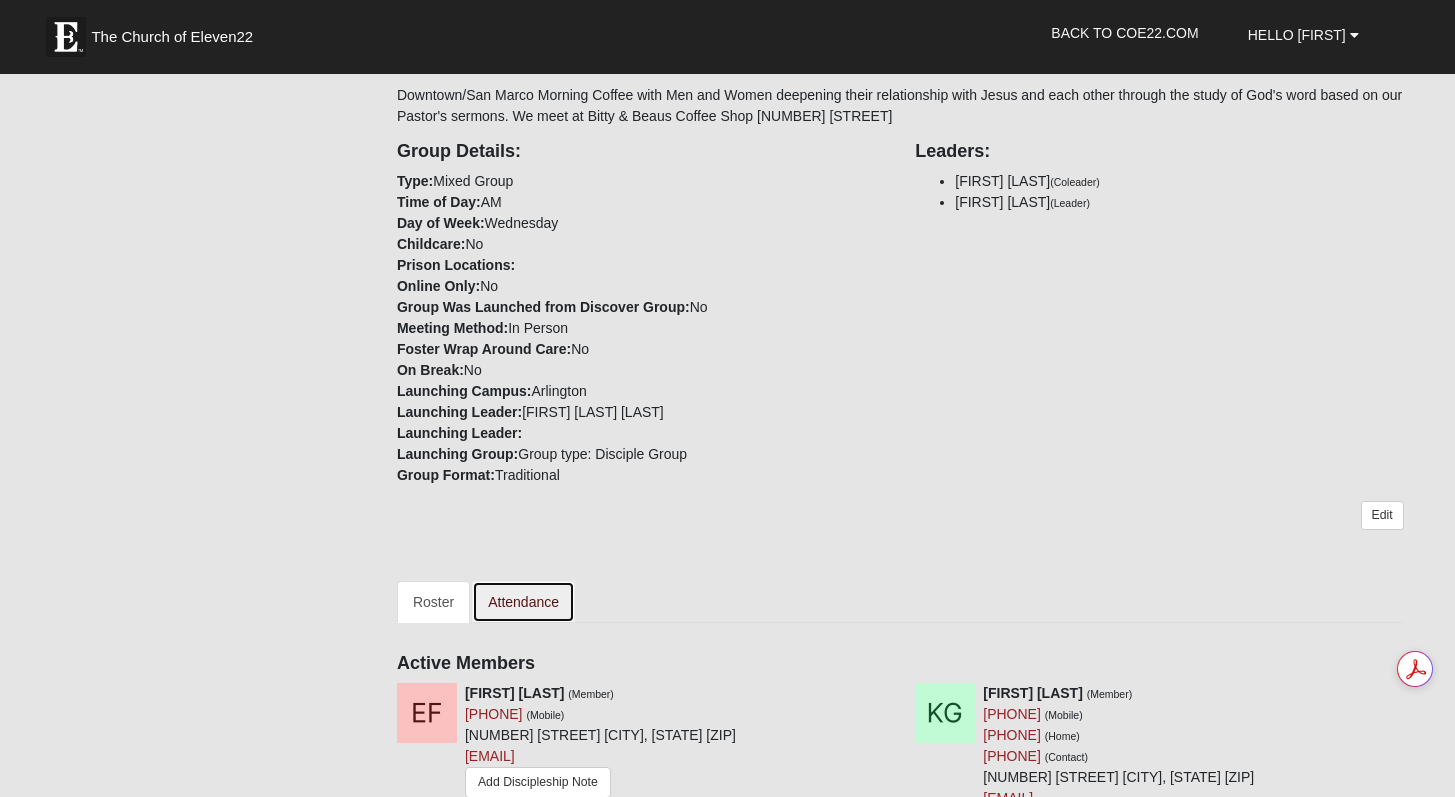 click on "Attendance" at bounding box center (523, 602) 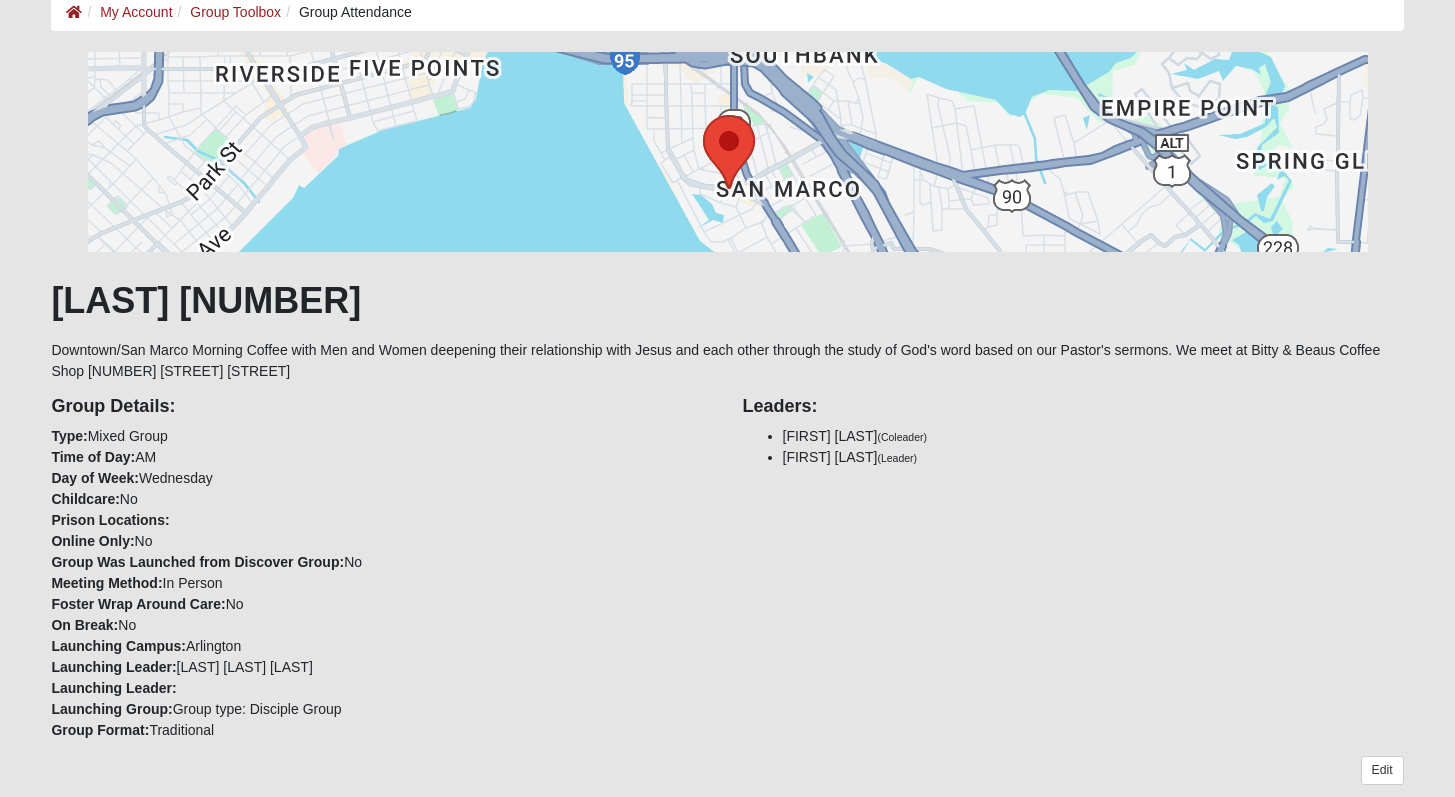 scroll, scrollTop: 0, scrollLeft: 0, axis: both 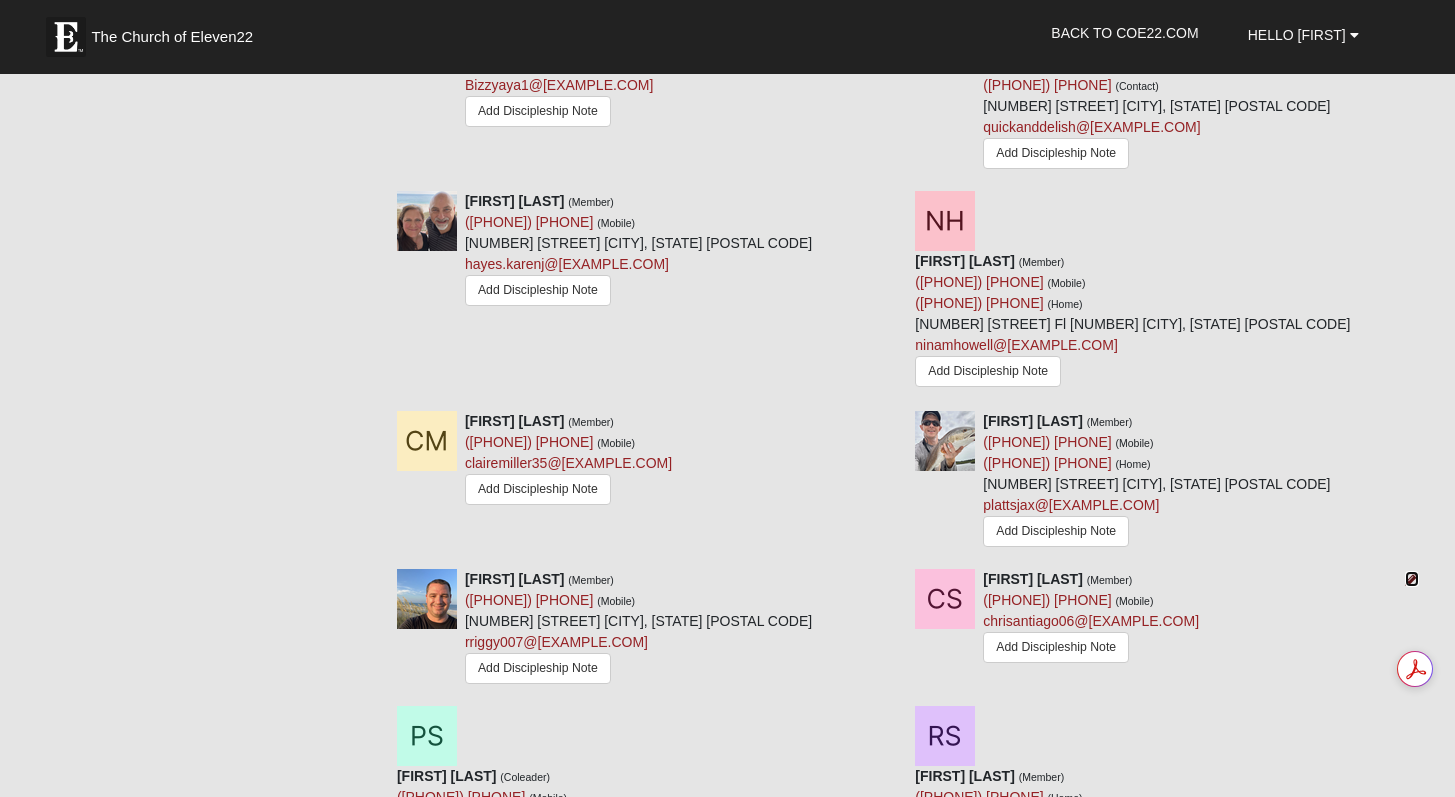 click at bounding box center (1412, 579) 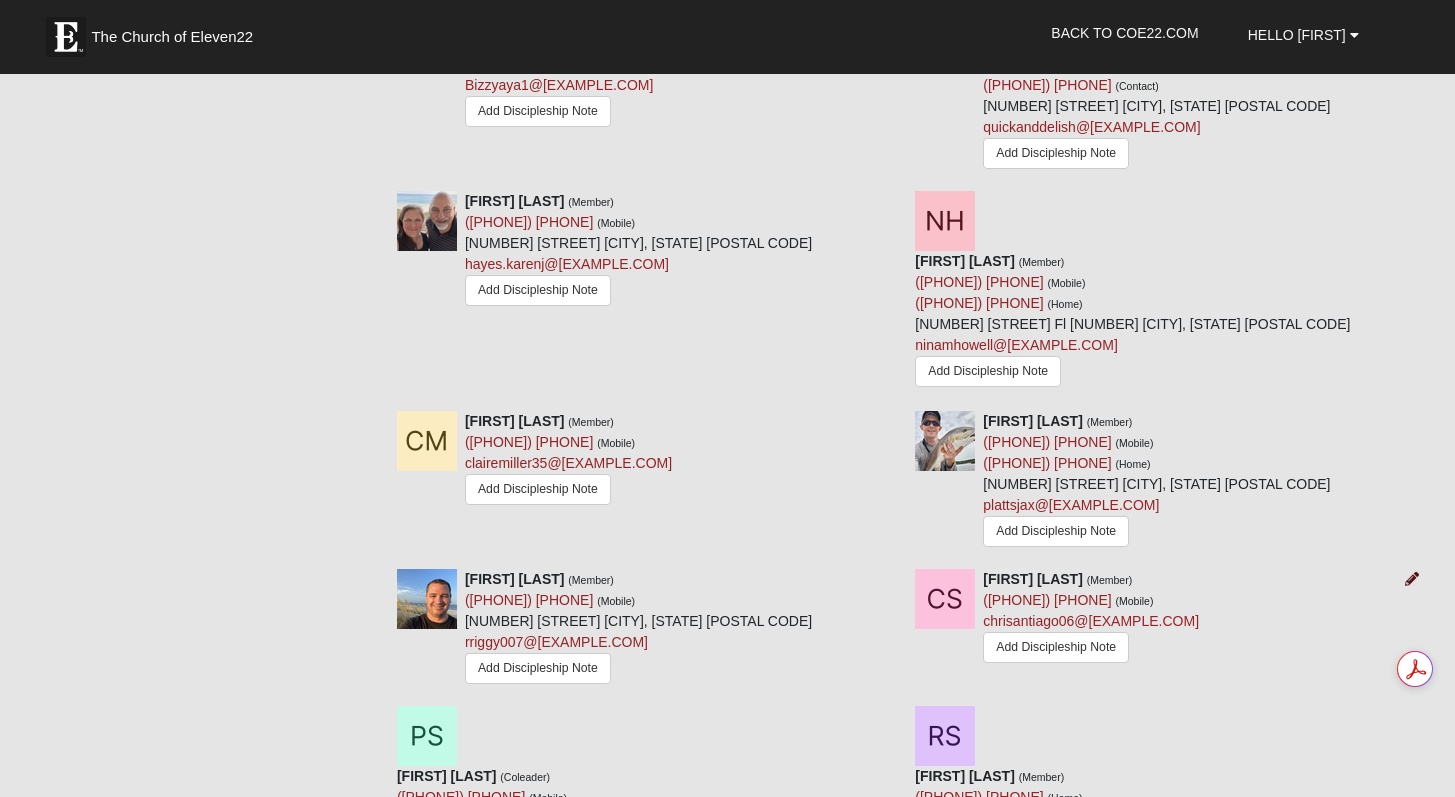 scroll, scrollTop: 0, scrollLeft: 0, axis: both 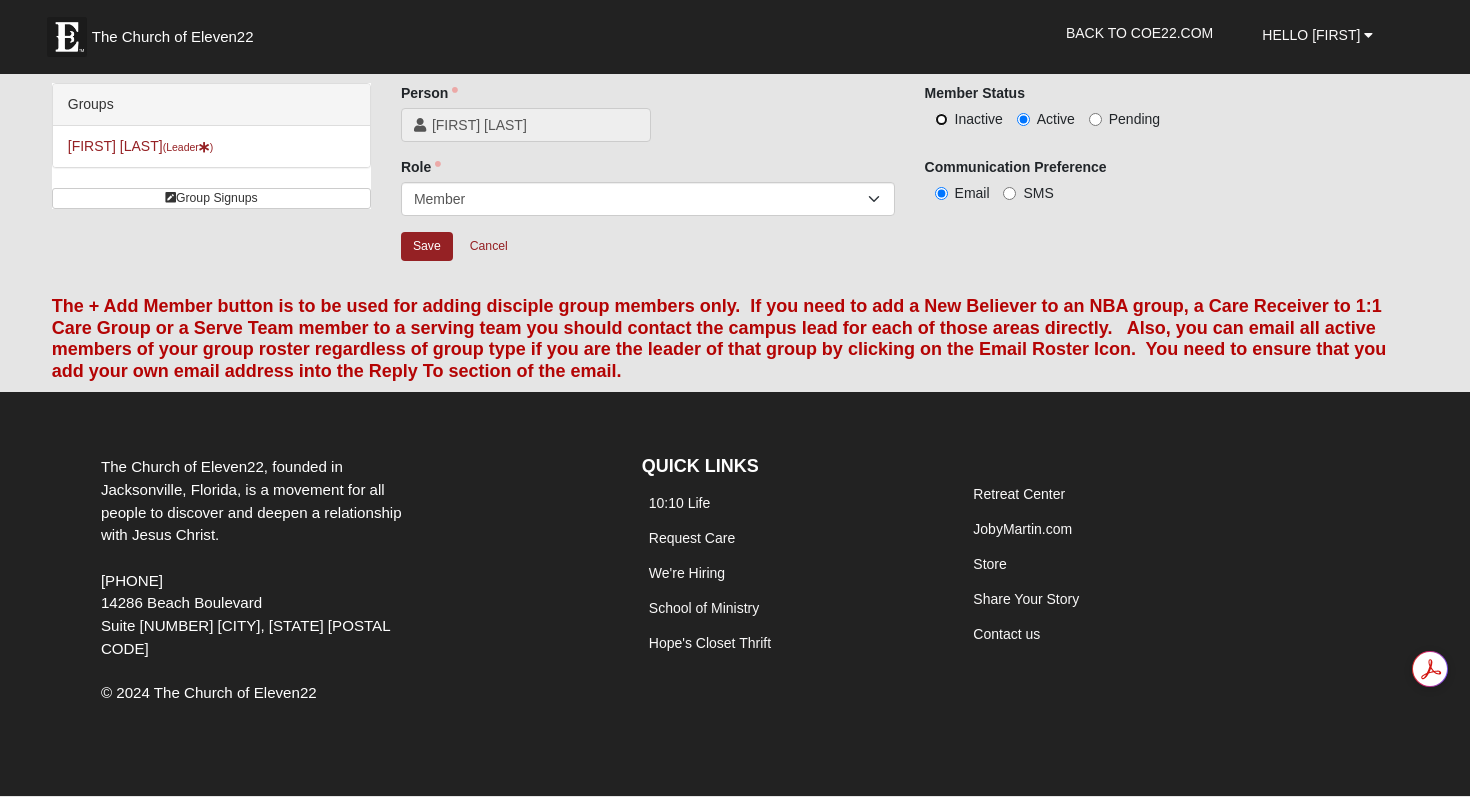click on "Inactive" at bounding box center [941, 119] 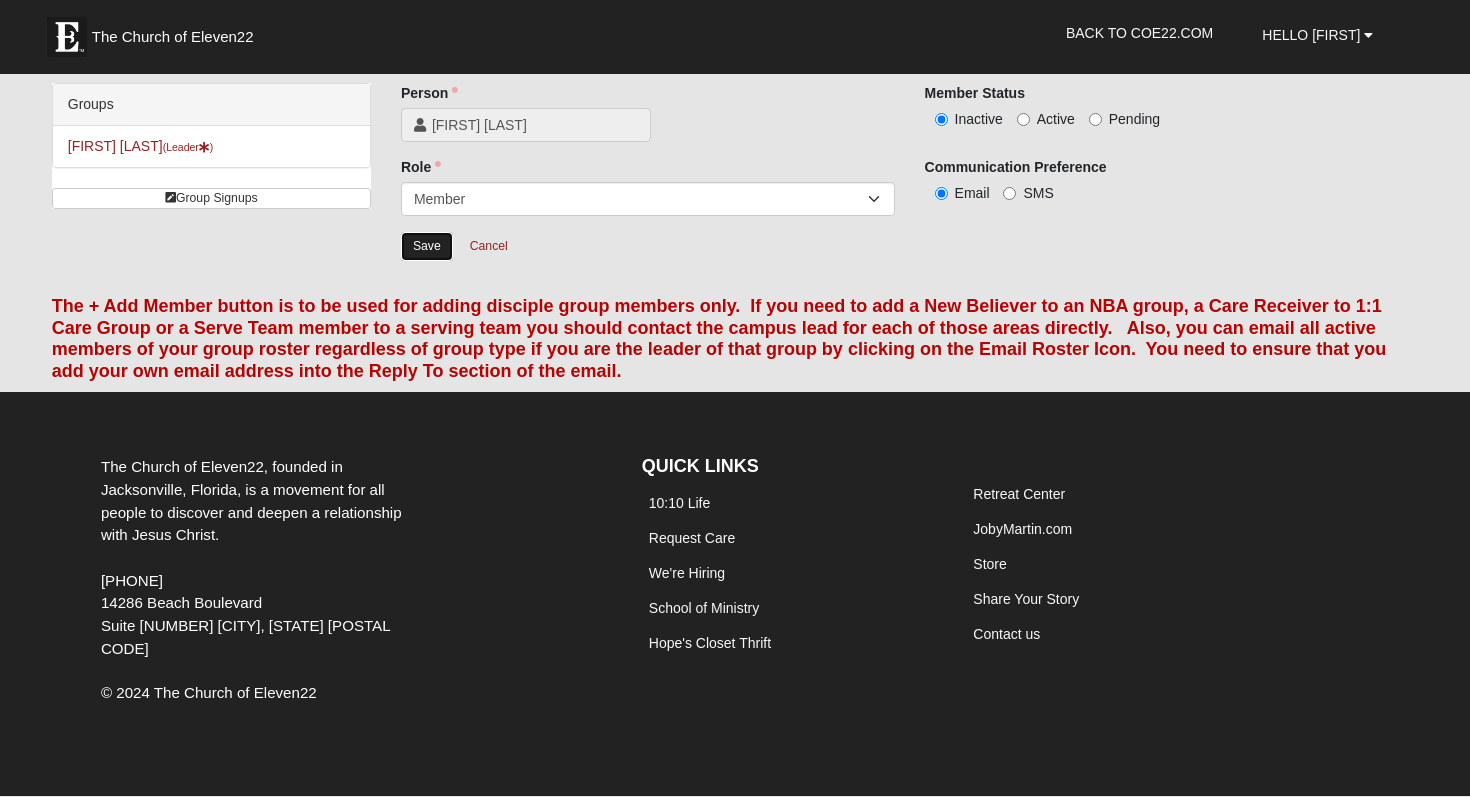 click on "Save" at bounding box center (427, 246) 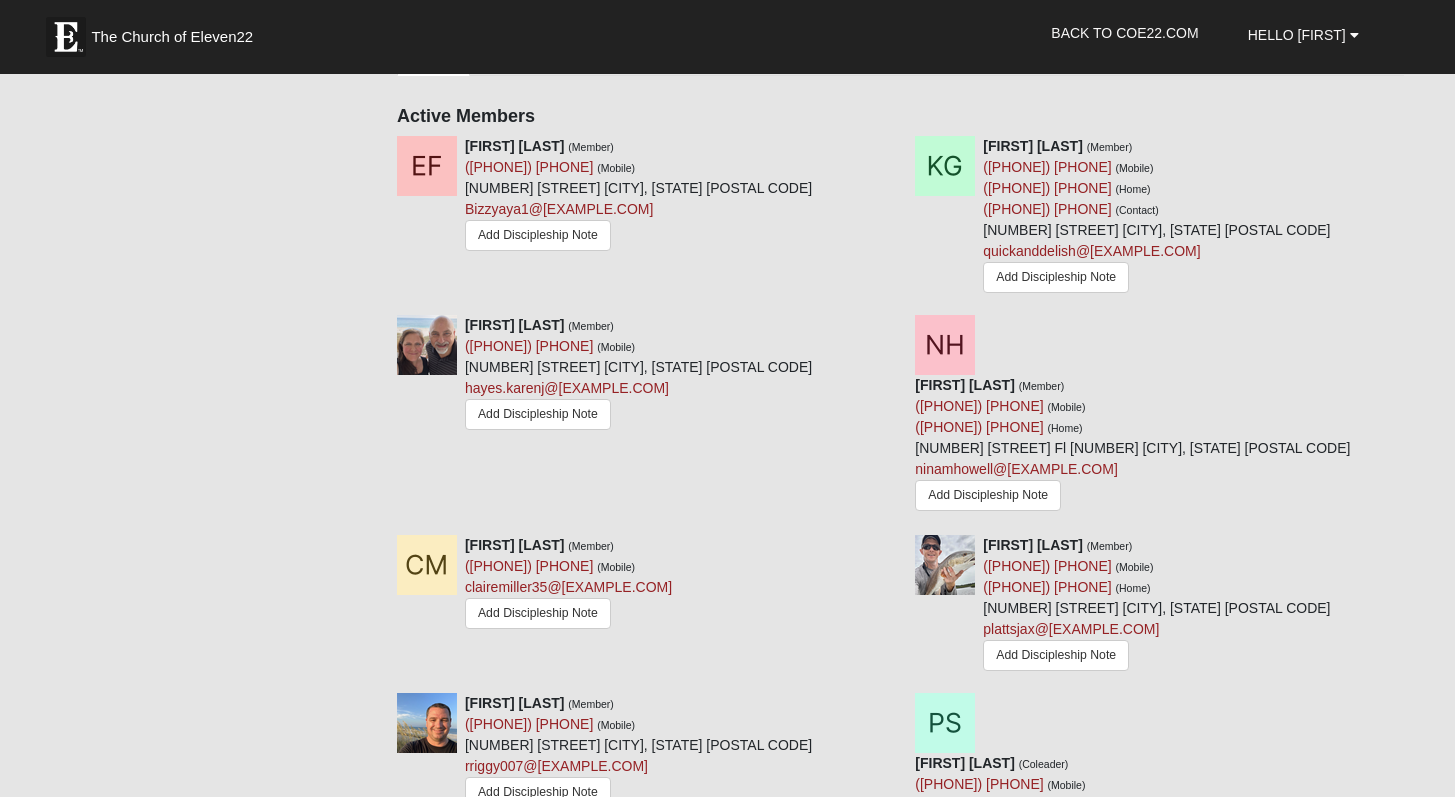 scroll, scrollTop: 837, scrollLeft: 0, axis: vertical 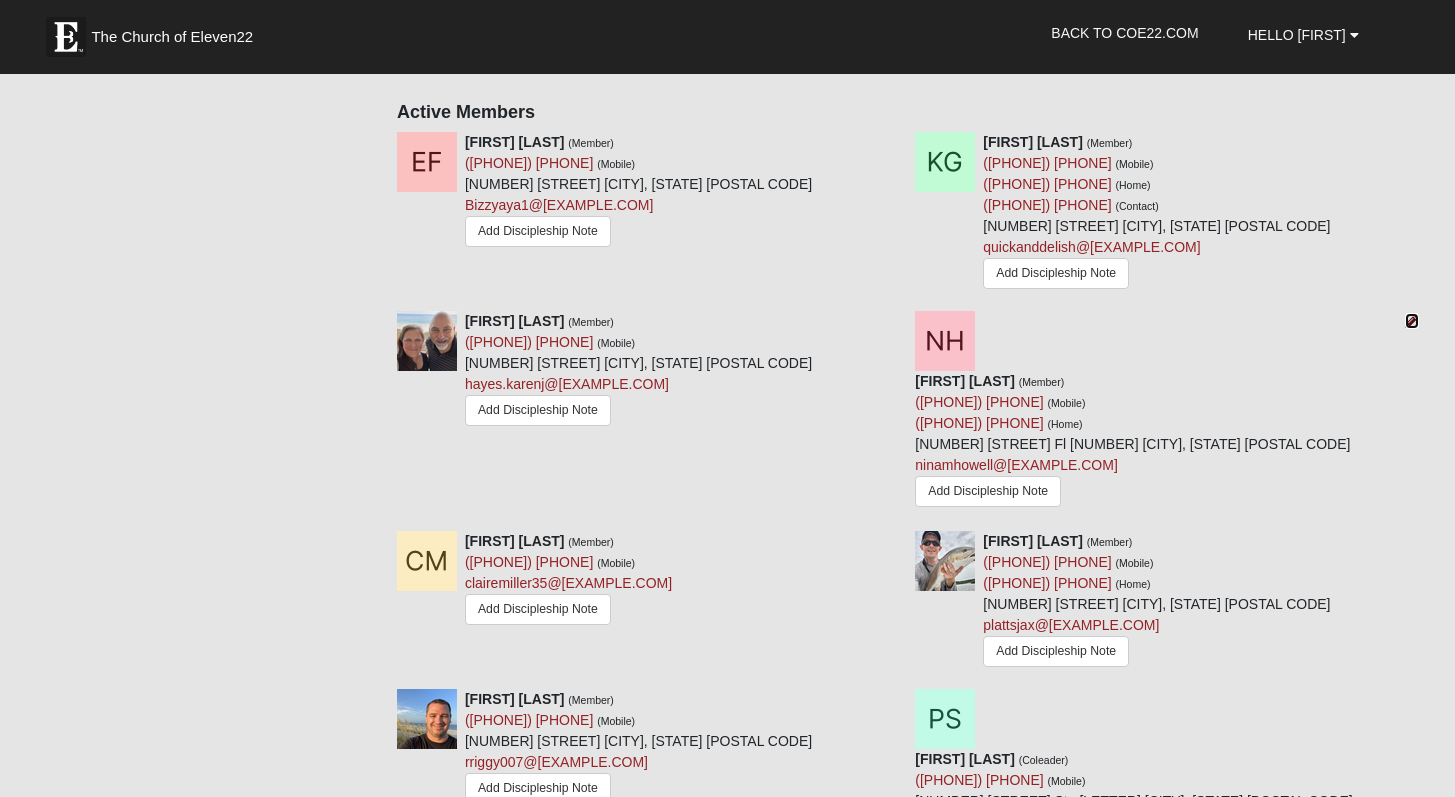 click at bounding box center [1412, 321] 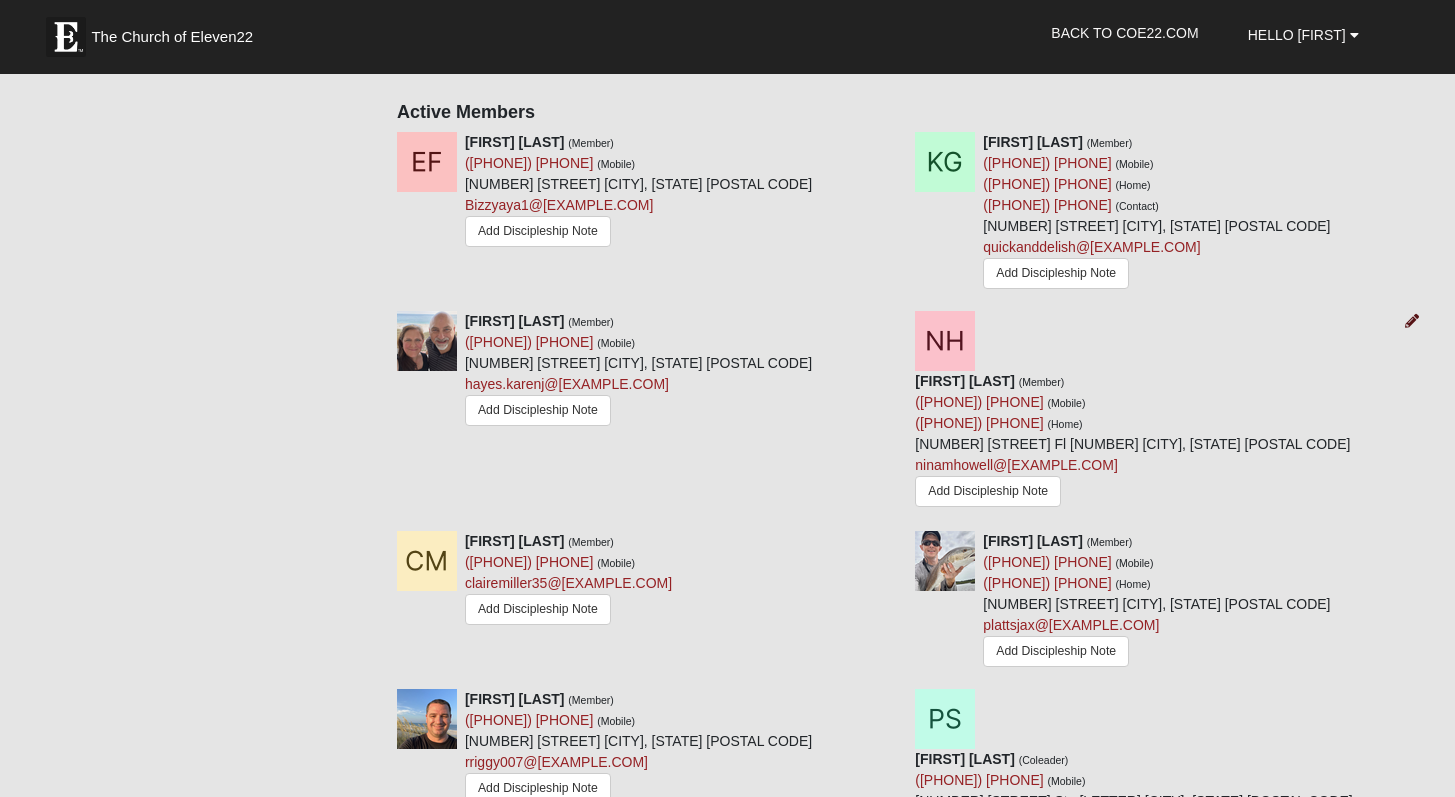 scroll, scrollTop: 0, scrollLeft: 0, axis: both 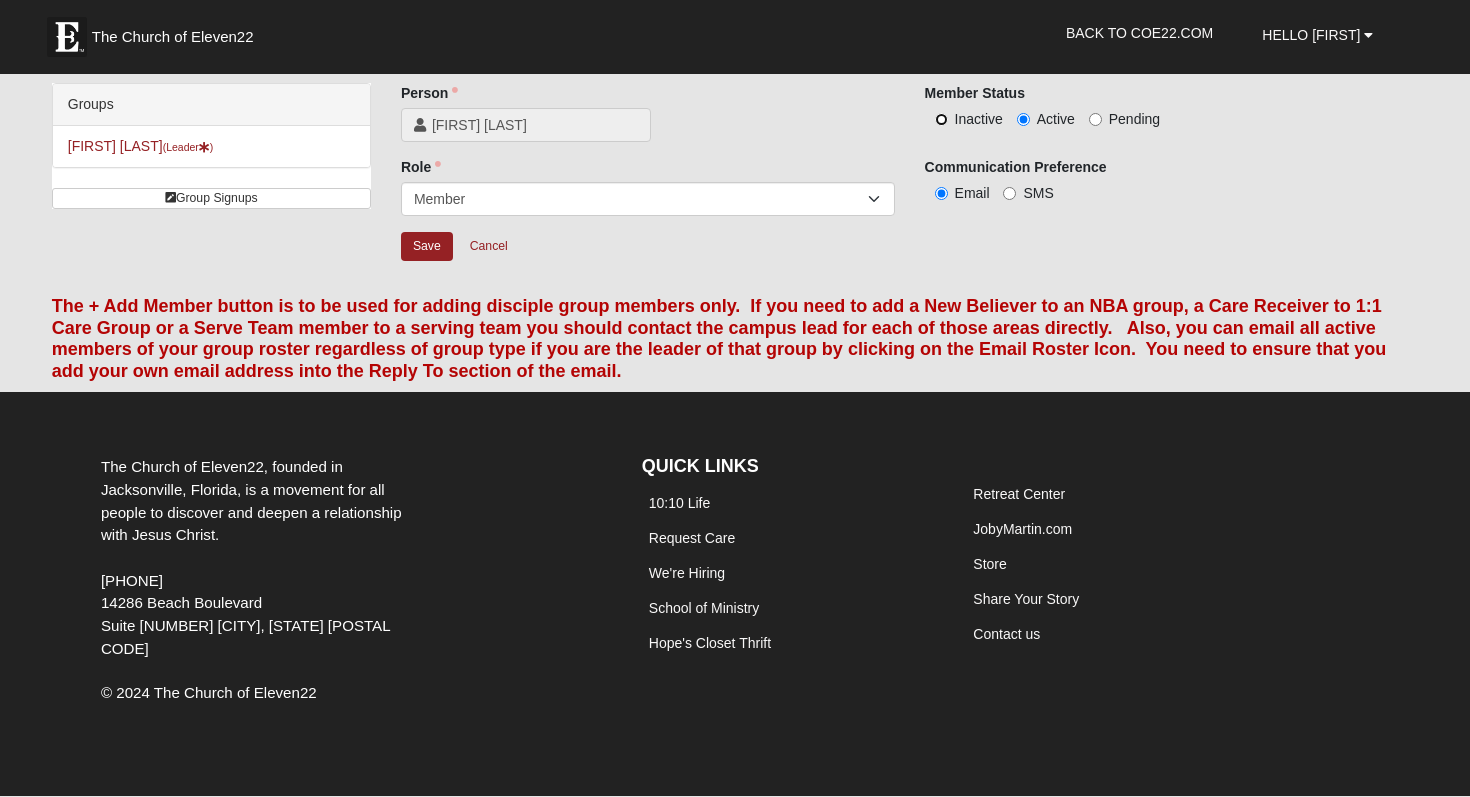 click on "Inactive" at bounding box center (941, 119) 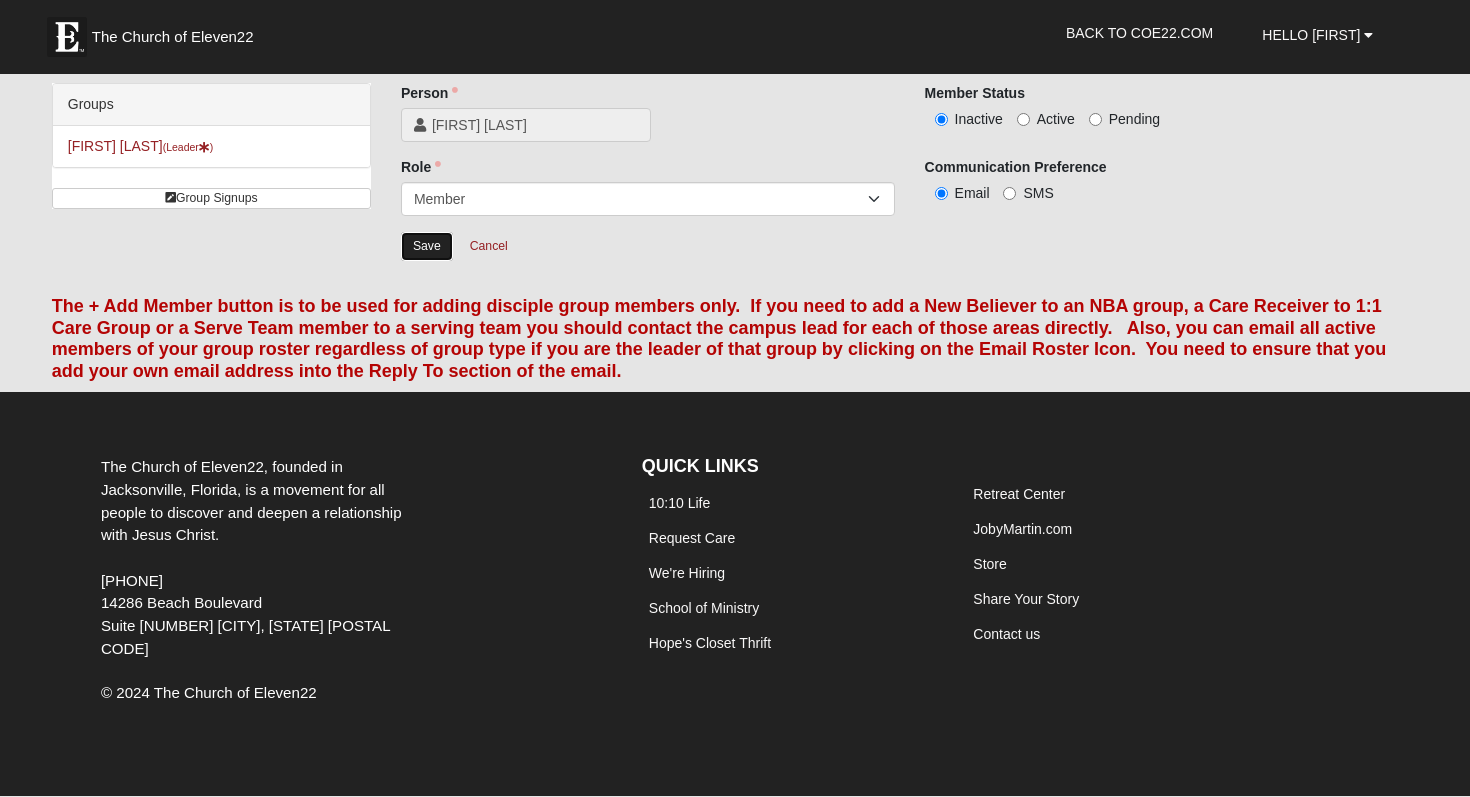 click on "Save" at bounding box center [427, 246] 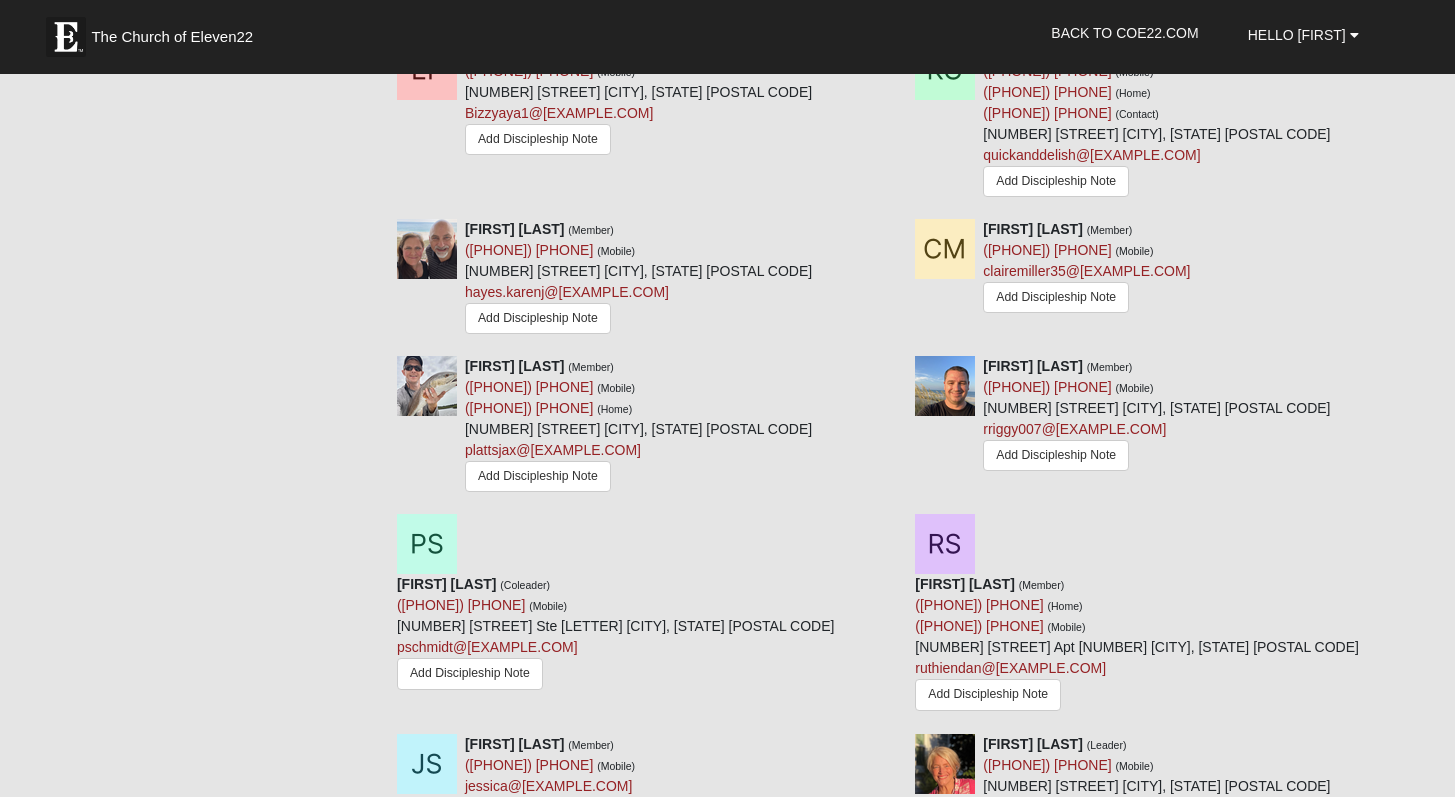 scroll, scrollTop: 933, scrollLeft: 0, axis: vertical 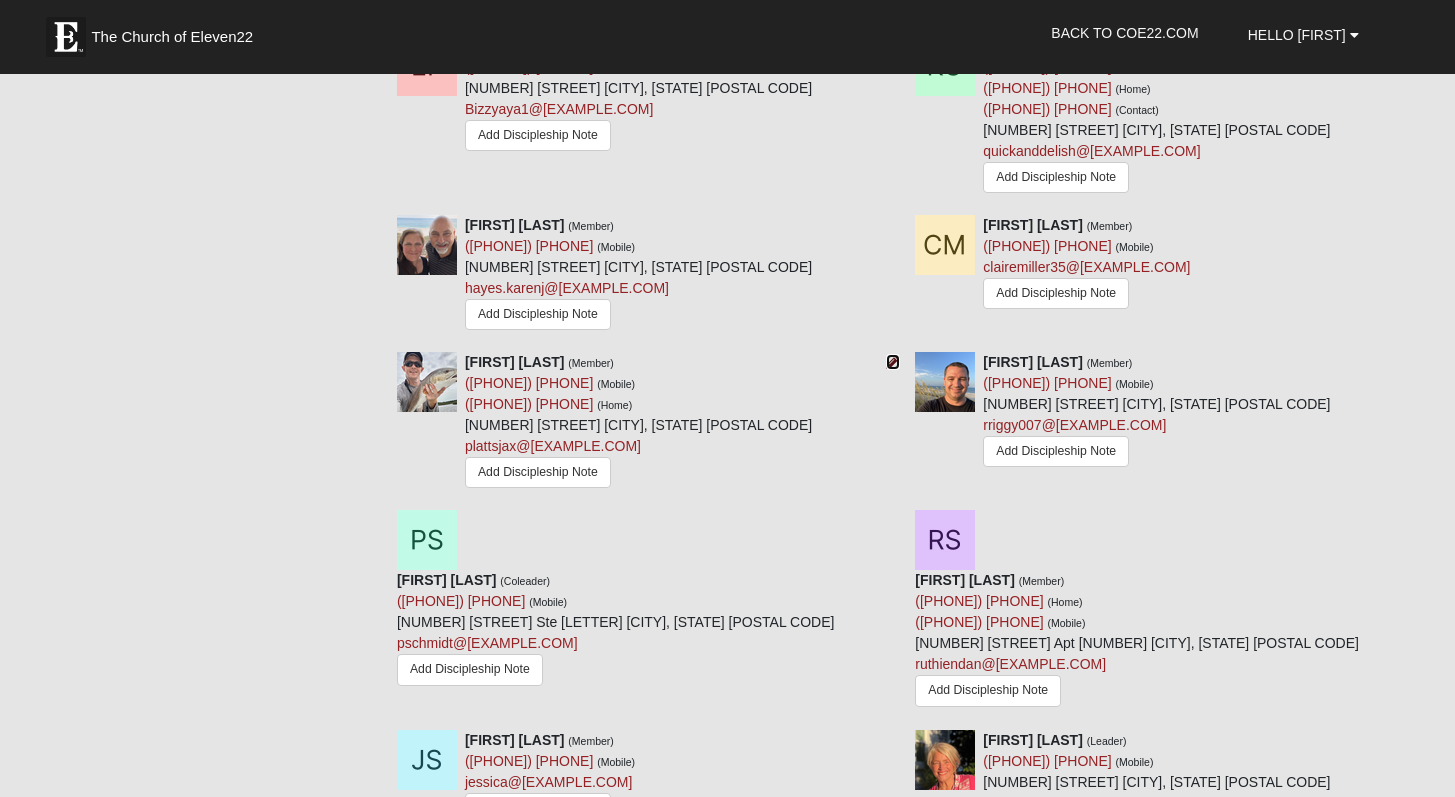 click at bounding box center (893, 362) 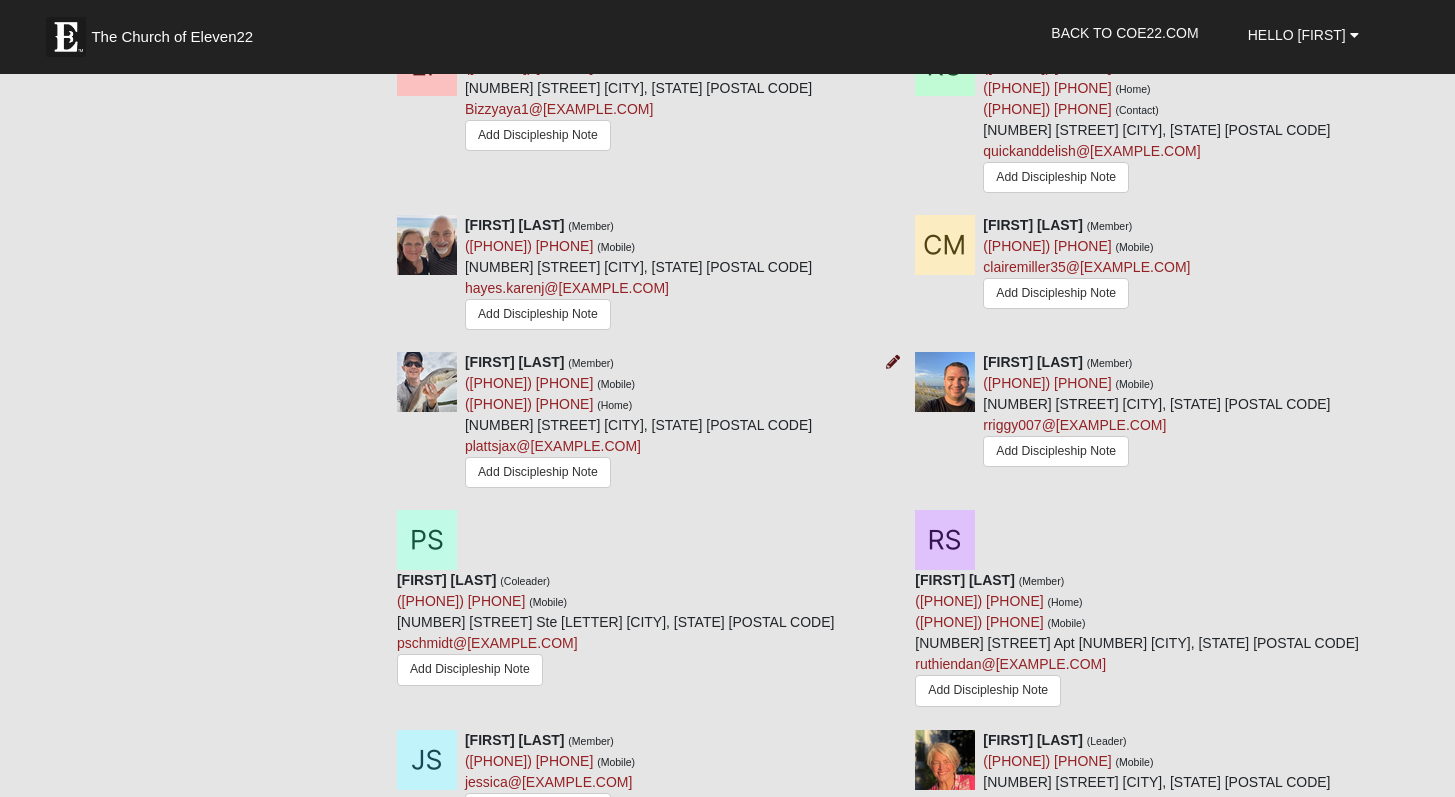 scroll, scrollTop: 0, scrollLeft: 0, axis: both 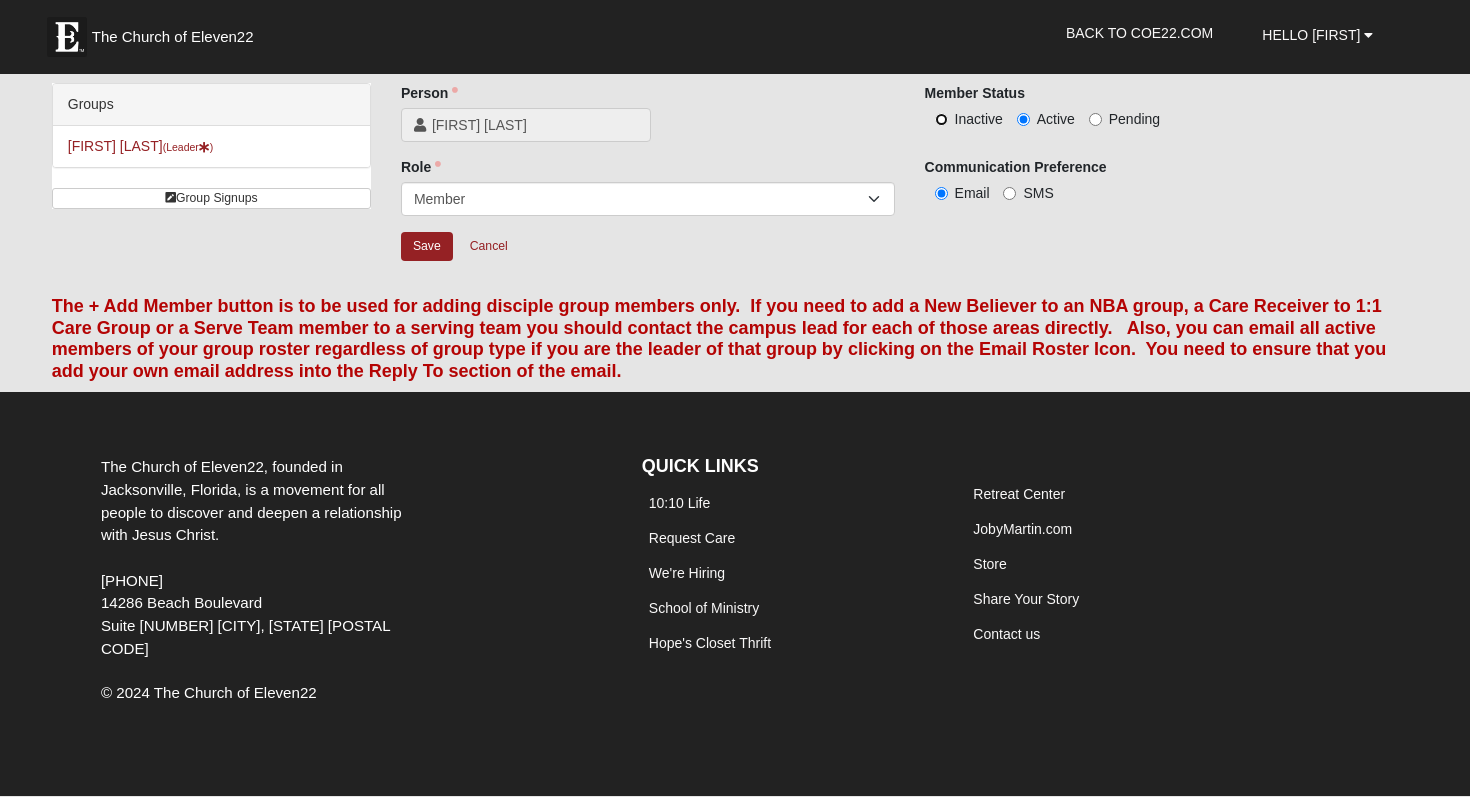 click on "Inactive" at bounding box center (941, 119) 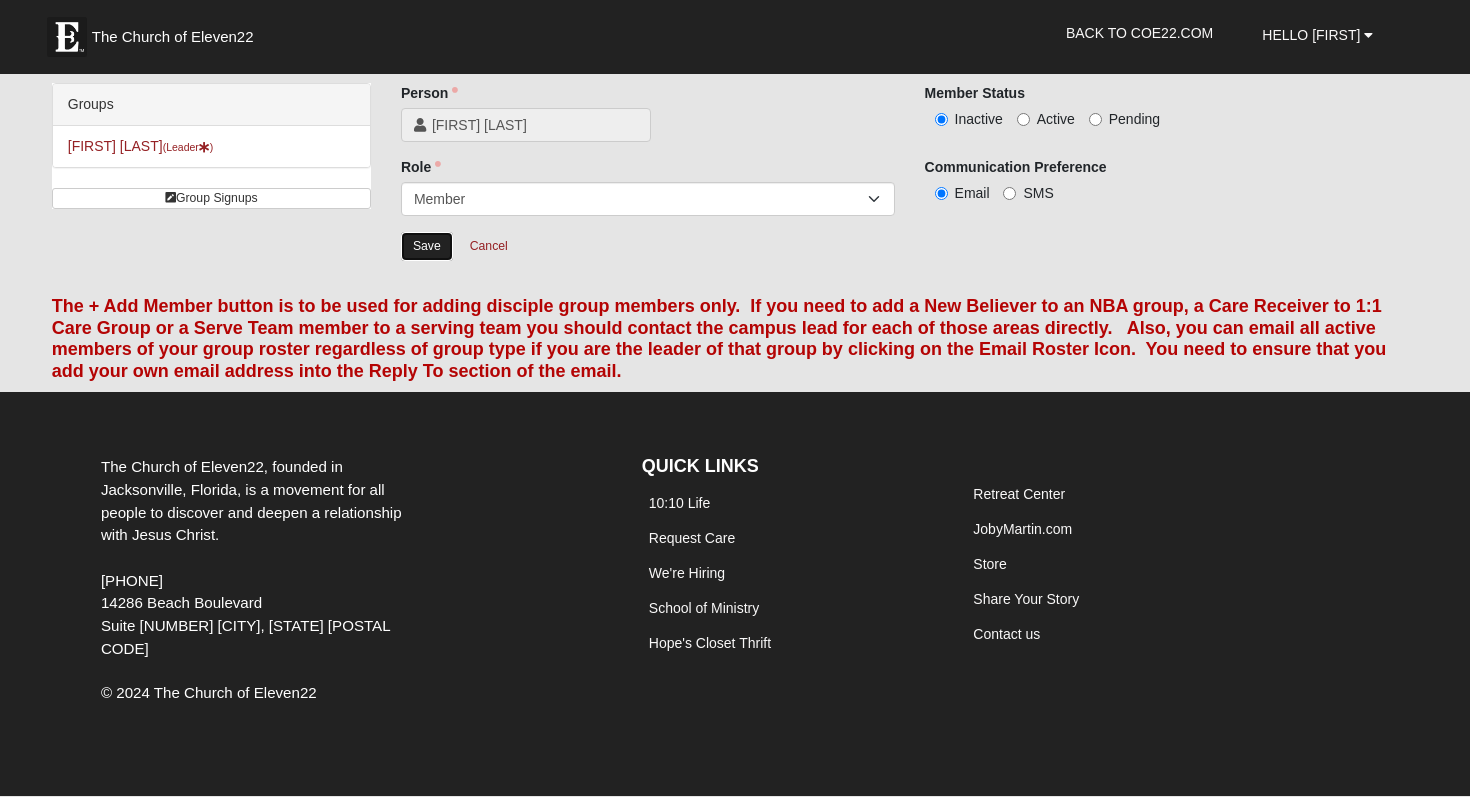 click on "Save" at bounding box center (427, 246) 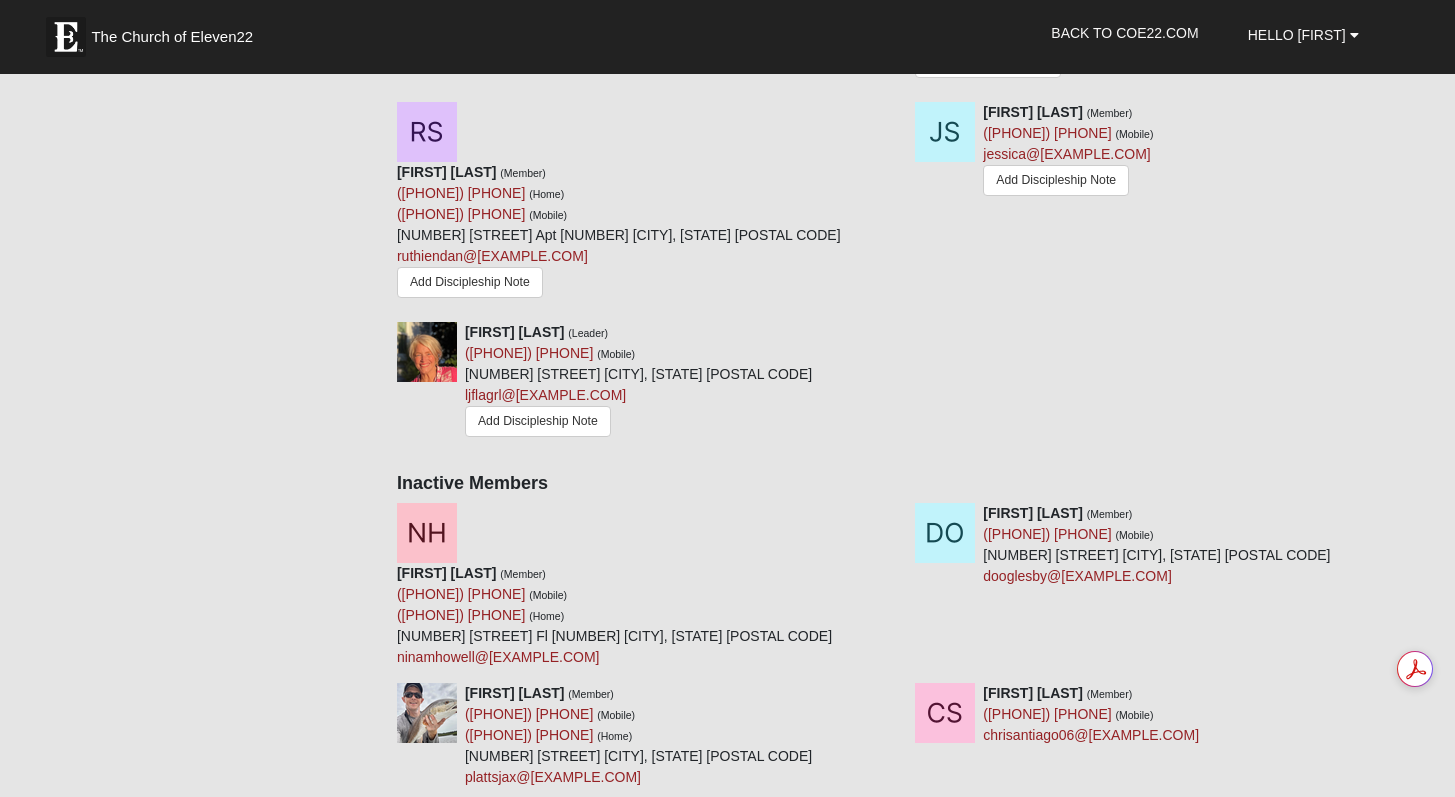 scroll, scrollTop: 1379, scrollLeft: 0, axis: vertical 